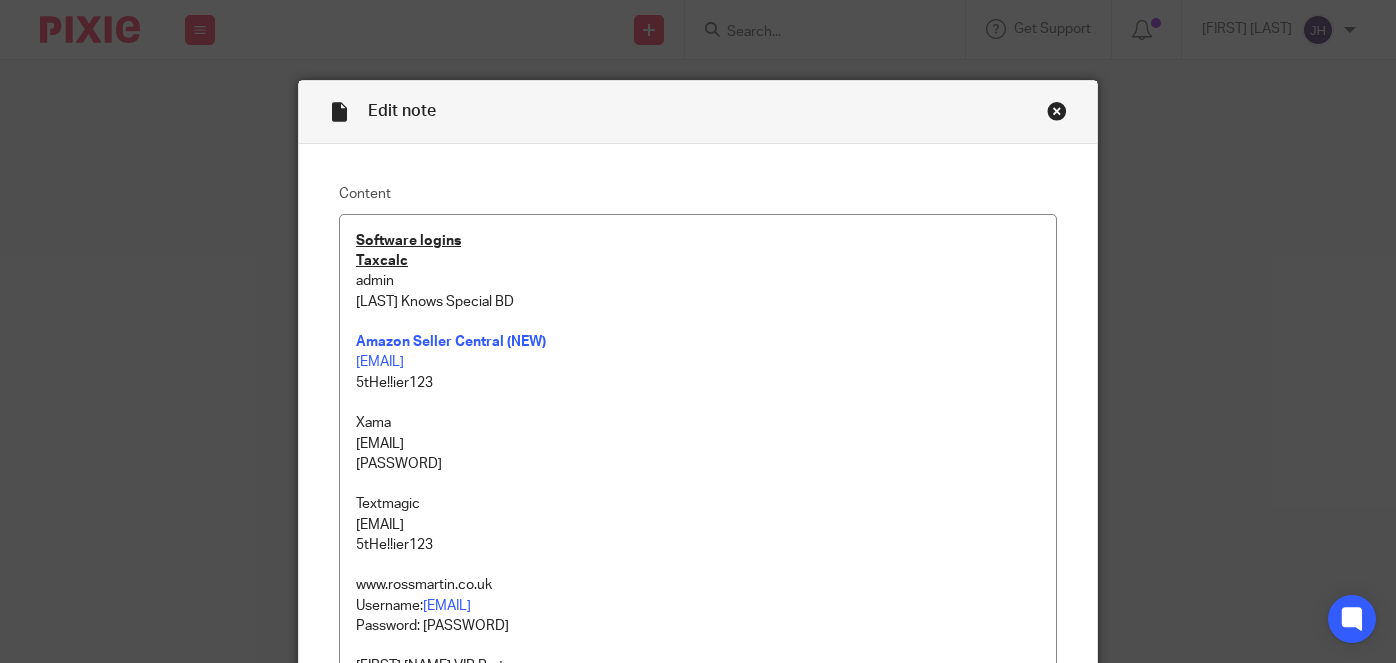 scroll, scrollTop: 0, scrollLeft: 0, axis: both 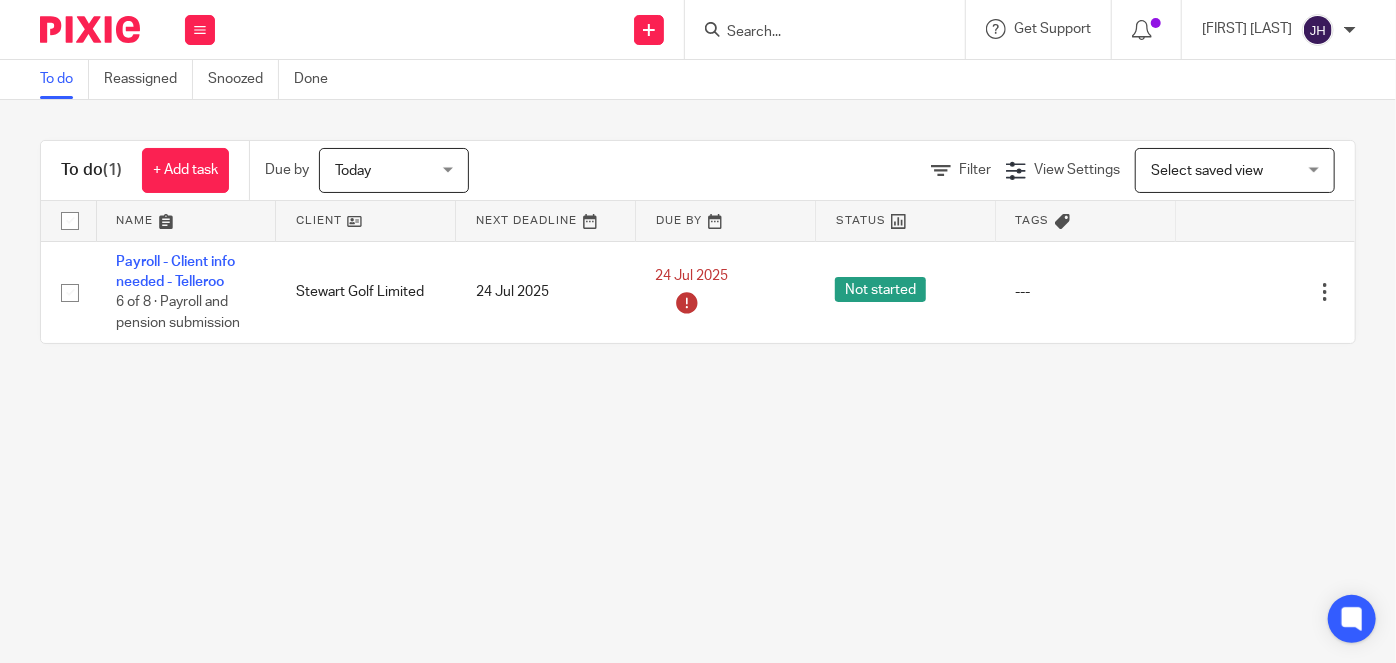type on "g" 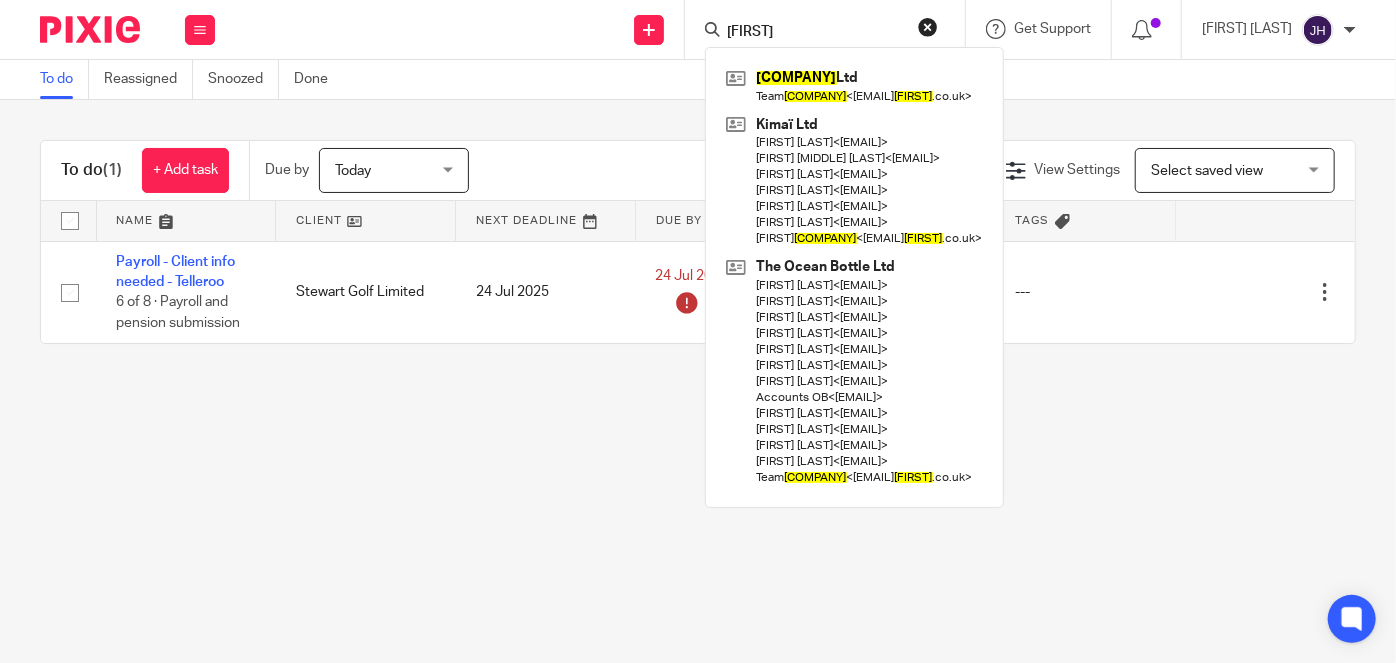 type on "abacai" 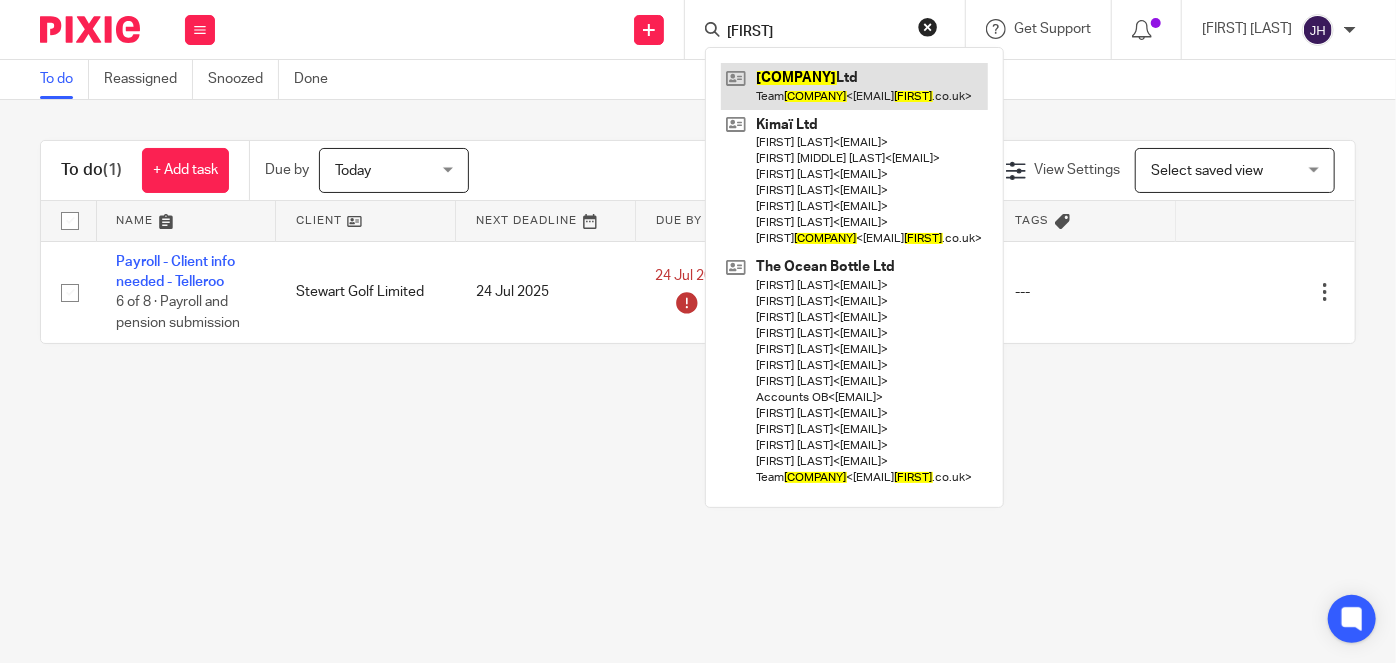 click at bounding box center [854, 86] 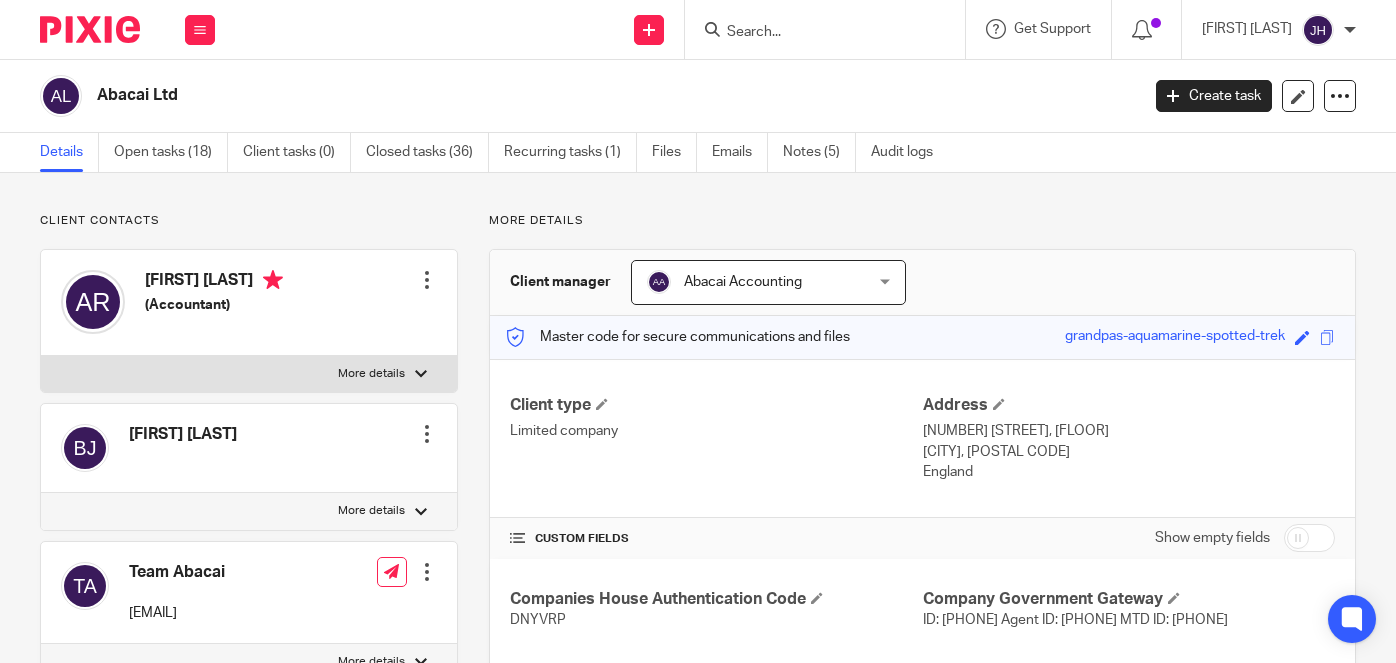 scroll, scrollTop: 0, scrollLeft: 0, axis: both 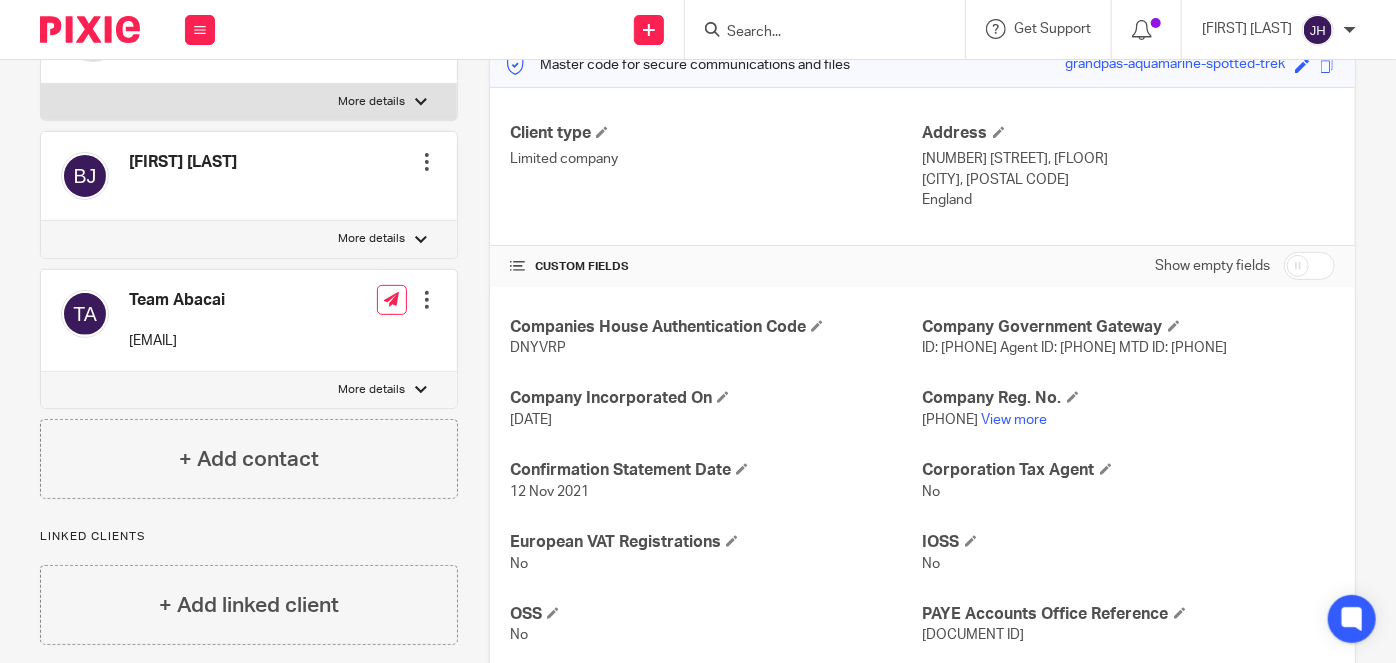 click on "ID: 497400961157  Agent ID: 445741166078  MTD ID: 428653470059" at bounding box center [1129, 348] 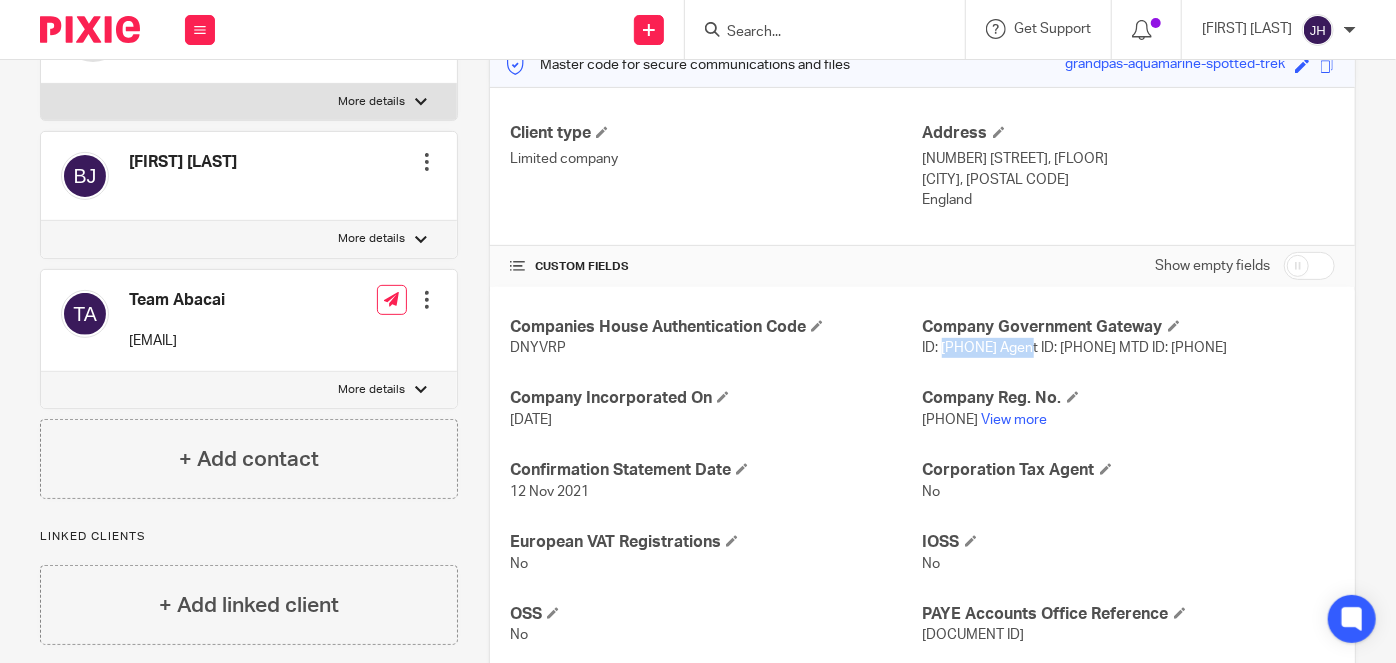 click on "ID: 497400961157  Agent ID: 445741166078  MTD ID: 428653470059" at bounding box center (1075, 348) 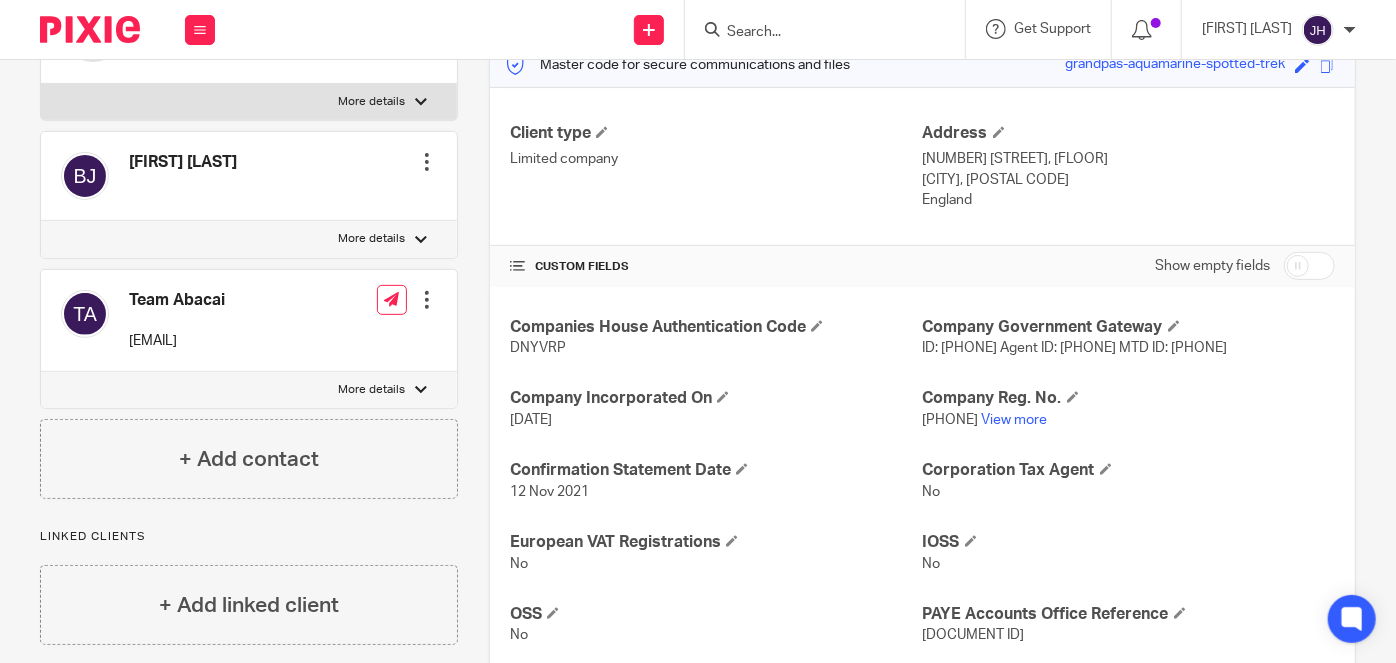 click on "ID: 497400961157  Agent ID: 445741166078  MTD ID: 428653470059" at bounding box center [1075, 348] 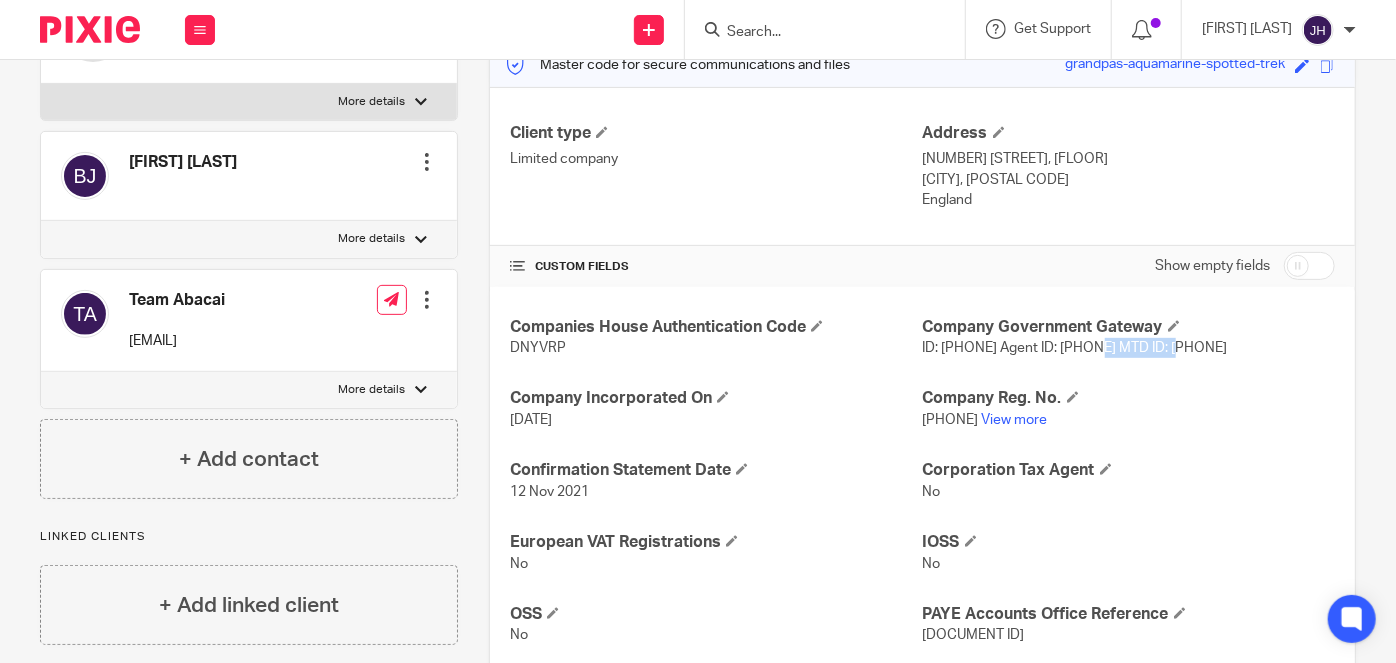 click on "ID: 497400961157  Agent ID: 445741166078  MTD ID: 428653470059" at bounding box center [1075, 348] 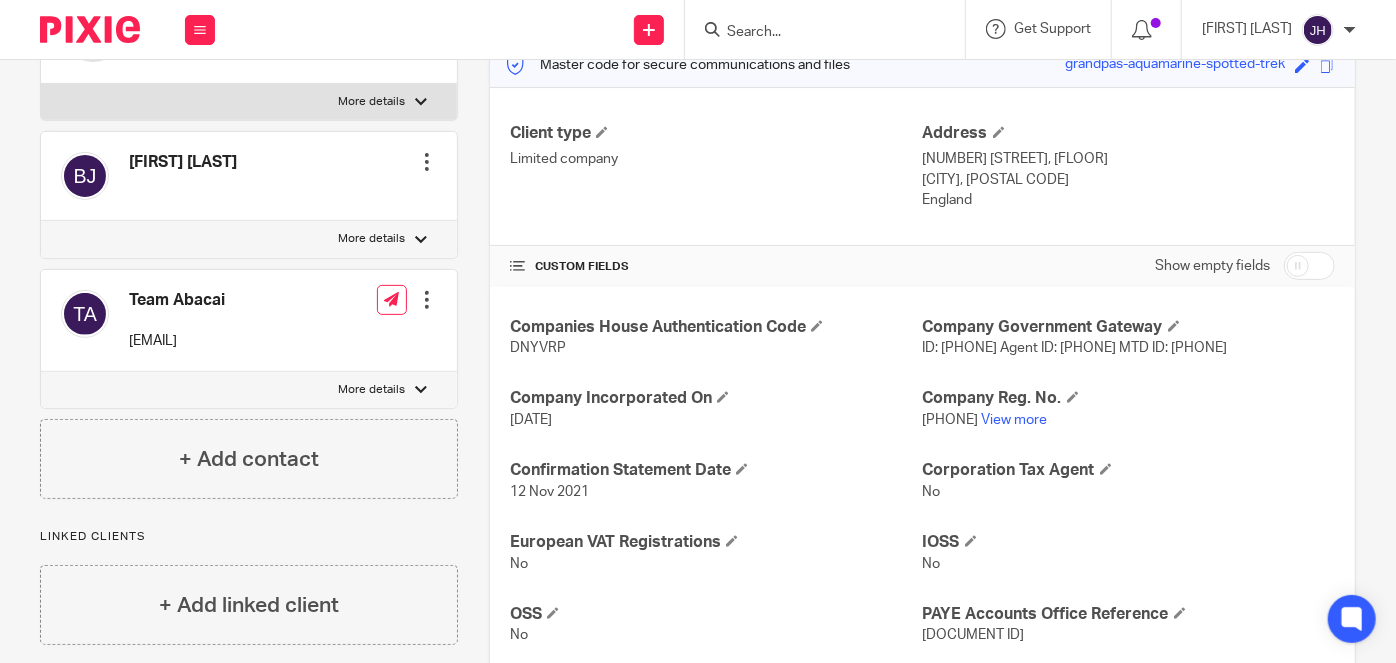 click on "ID: 497400961157  Agent ID: 445741166078  MTD ID: 428653470059" at bounding box center [1129, 348] 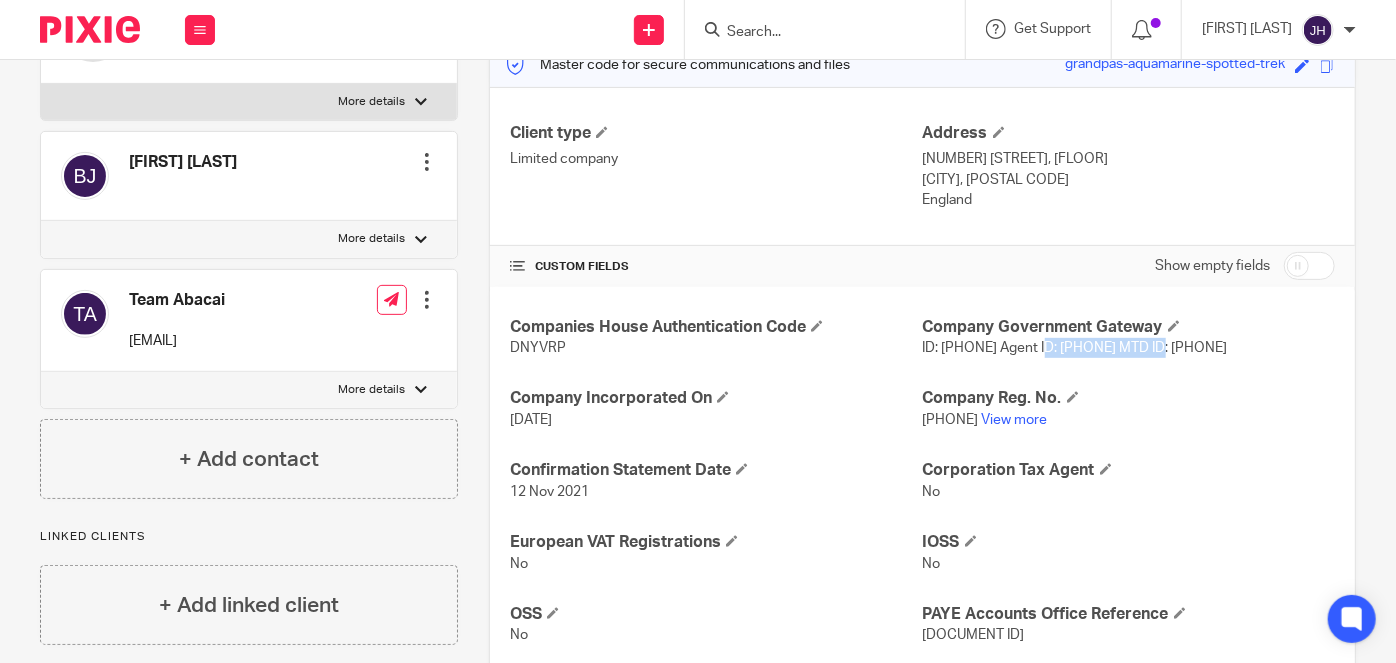 drag, startPoint x: 1053, startPoint y: 353, endPoint x: 1173, endPoint y: 349, distance: 120.06665 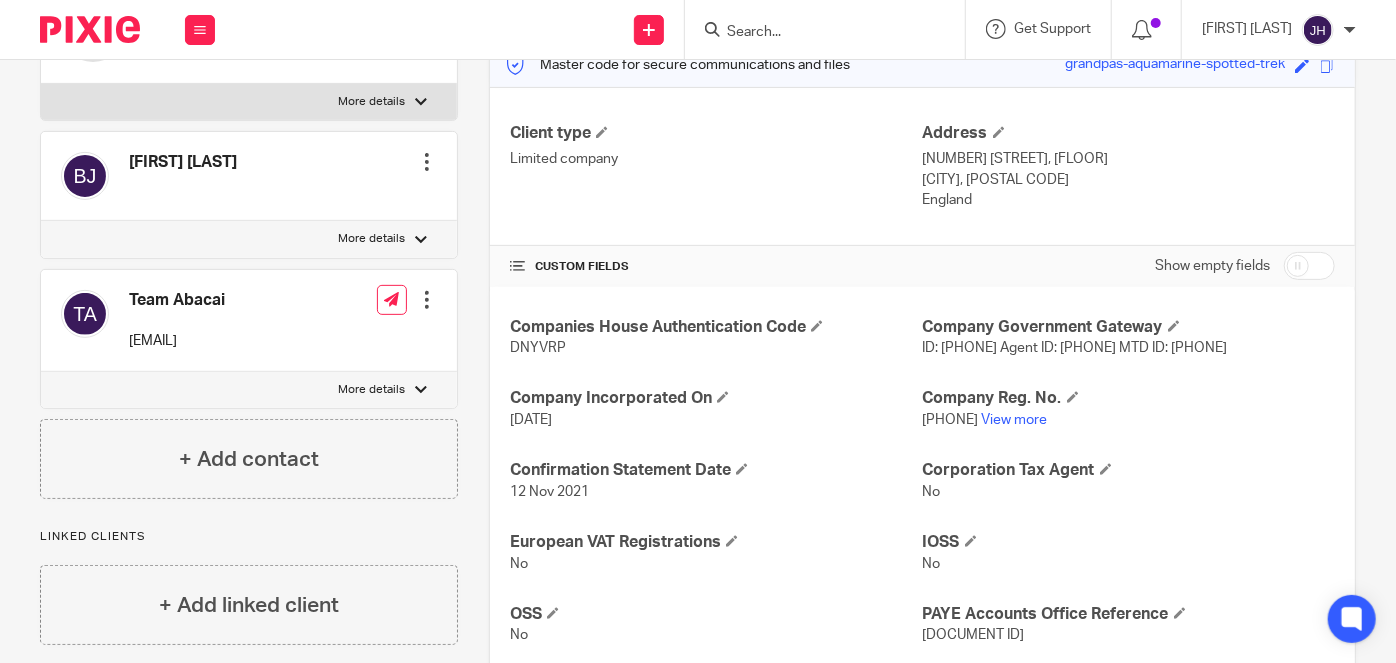 click on "ID: 497400961157  Agent ID: 445741166078  MTD ID: 428653470059" at bounding box center (1129, 348) 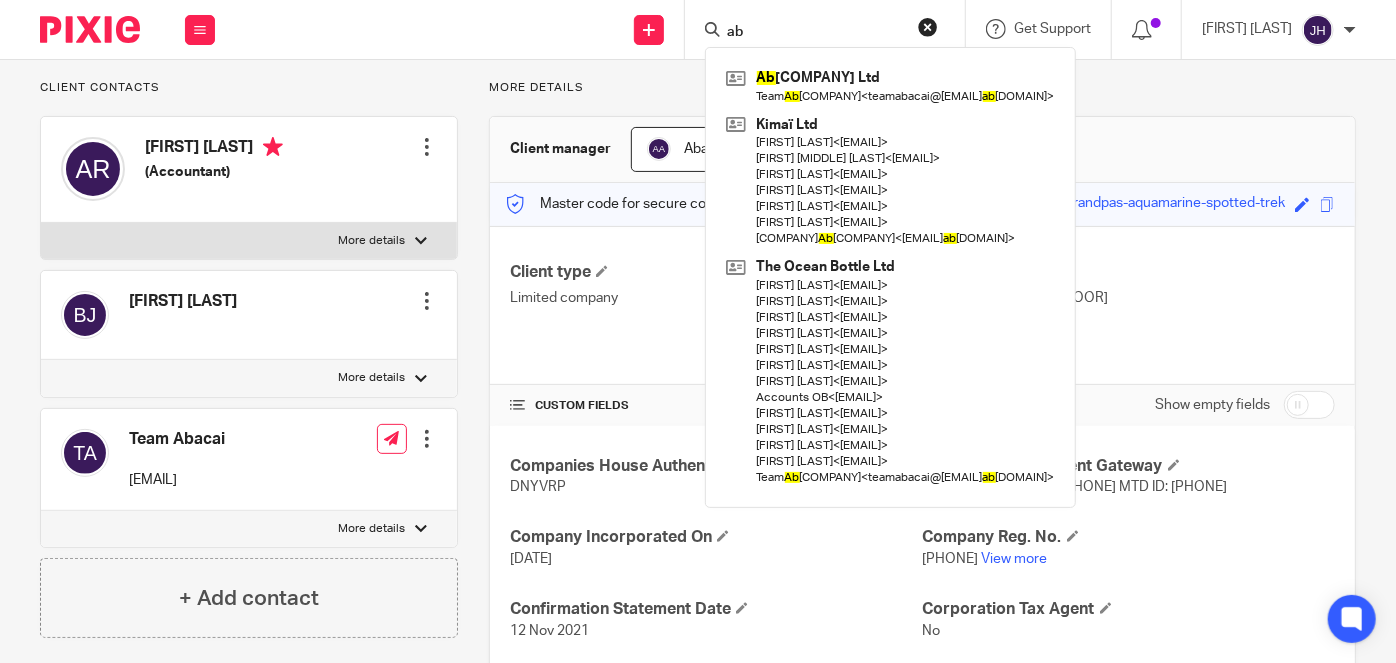 scroll, scrollTop: 0, scrollLeft: 0, axis: both 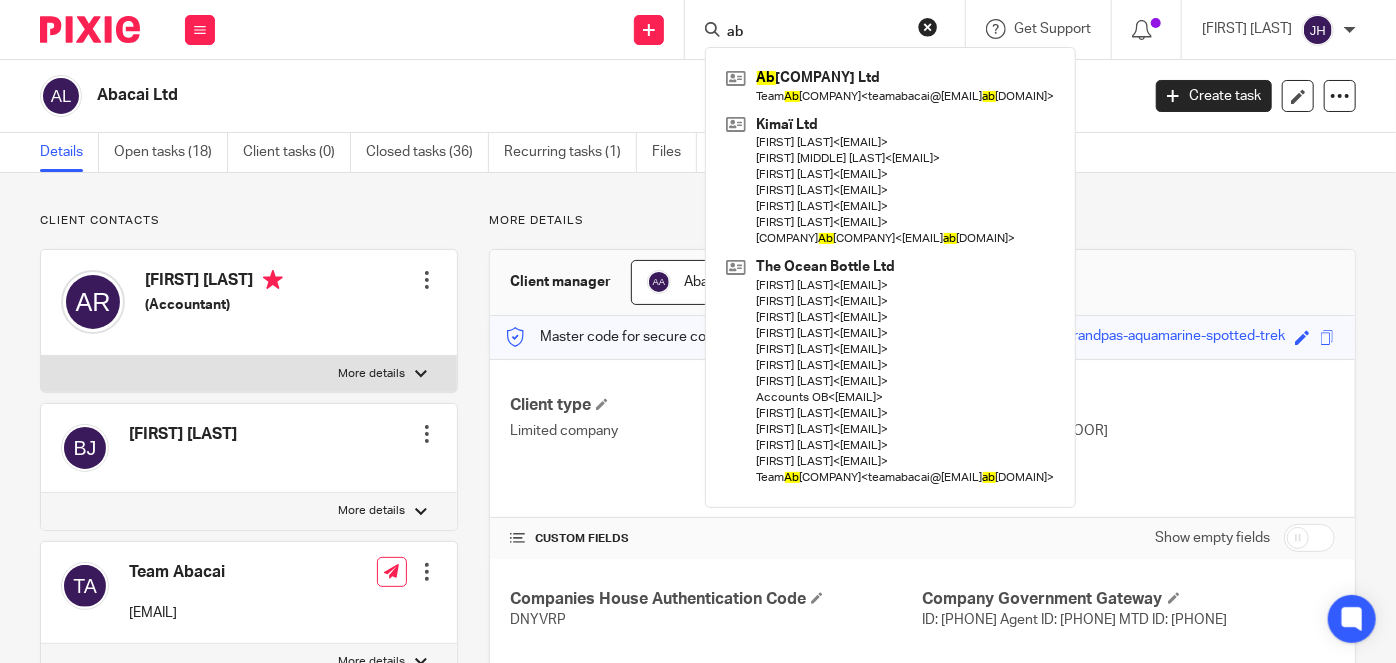 type on "ab" 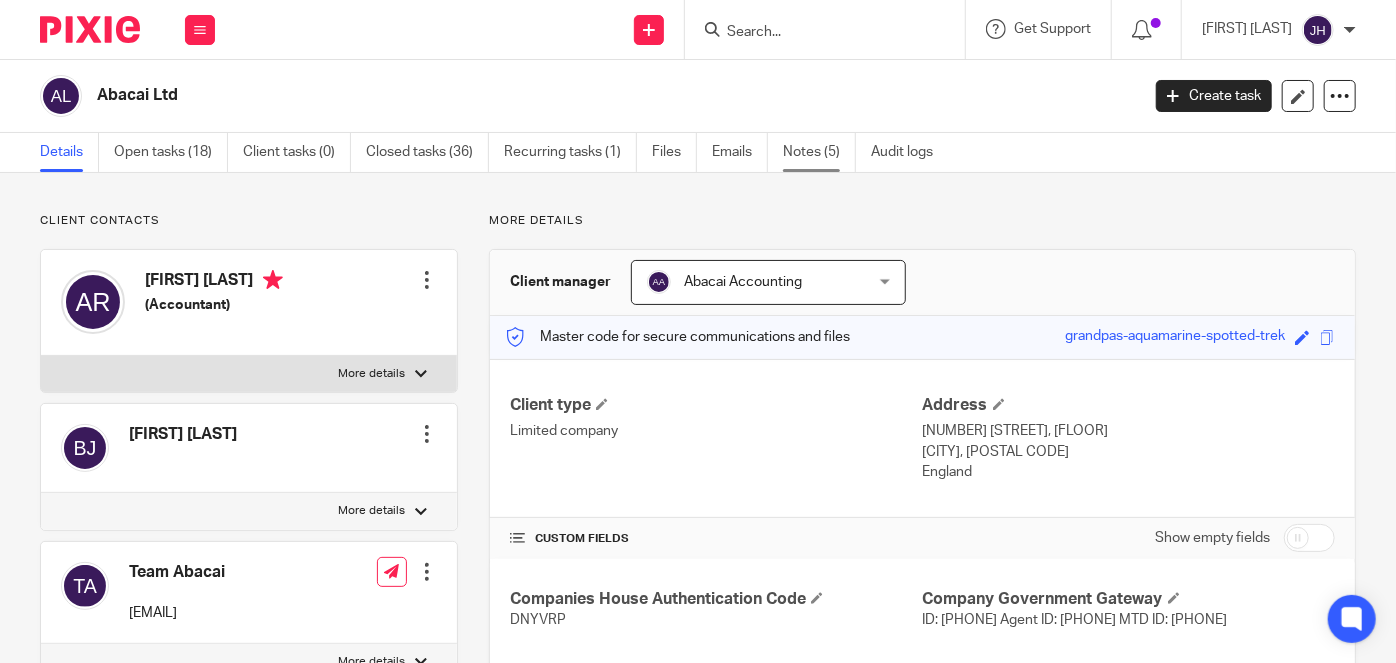click on "Notes (5)" at bounding box center (819, 152) 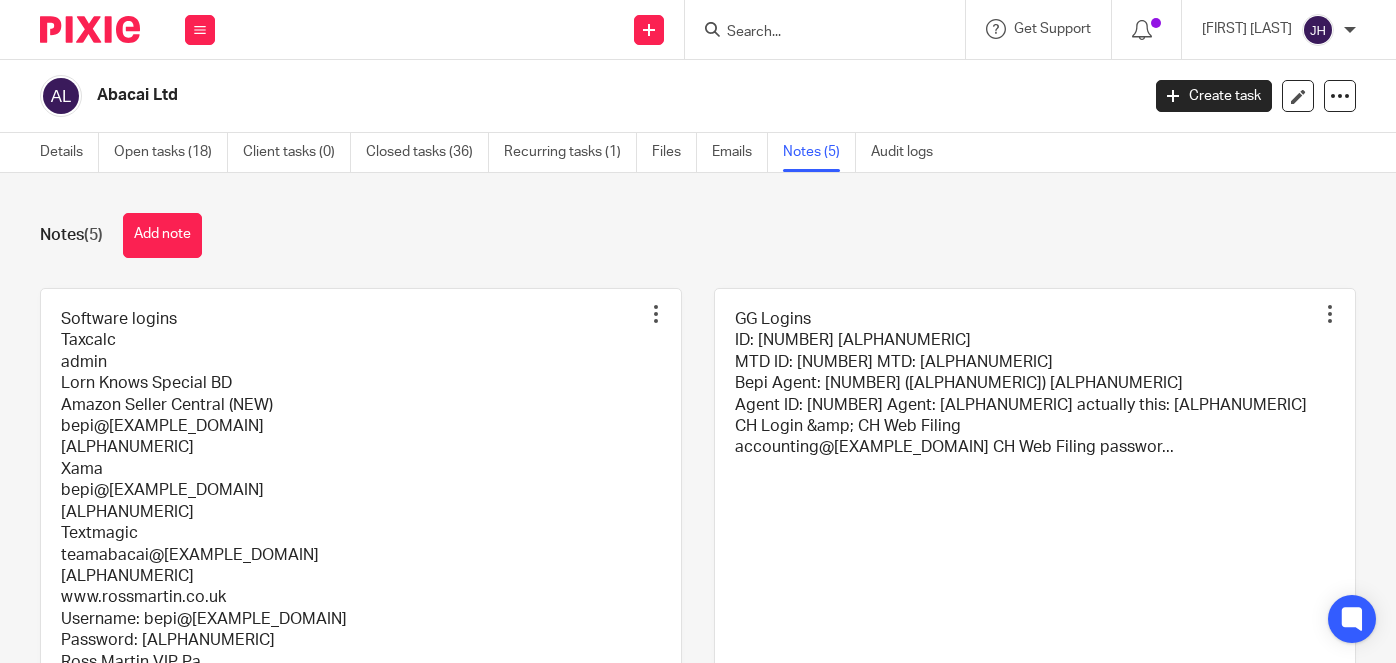 click at bounding box center (361, 513) 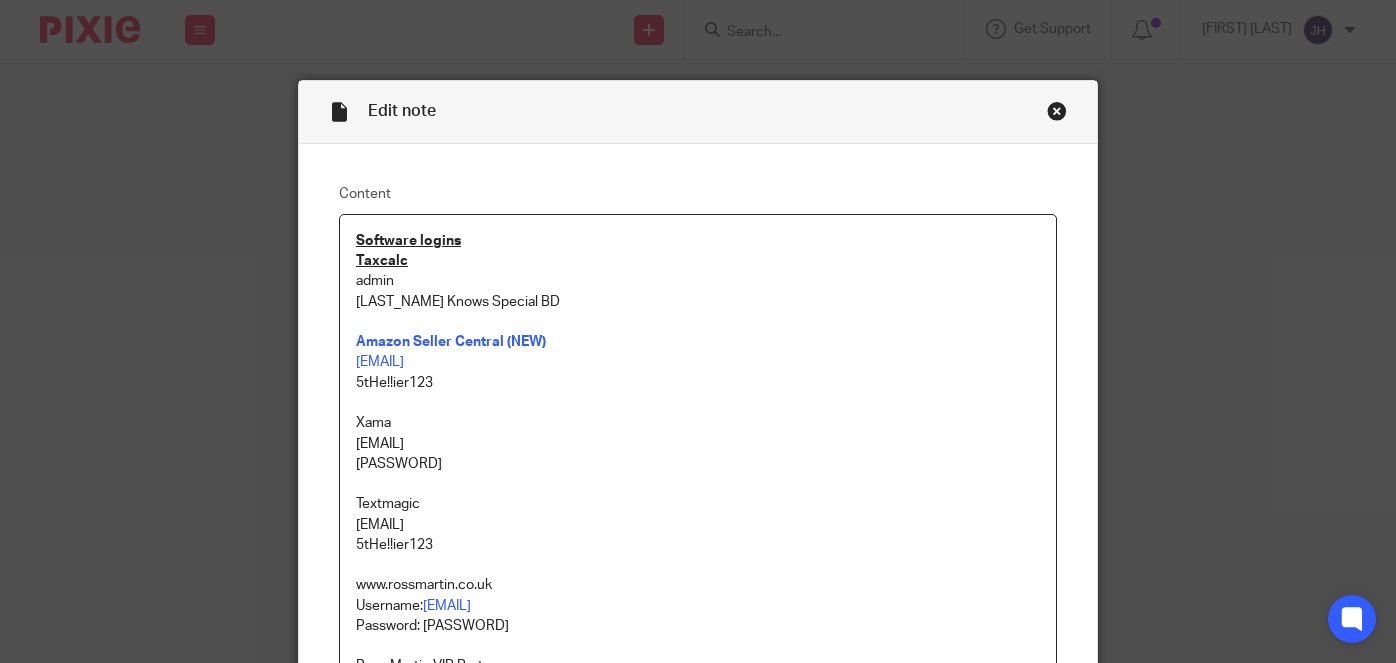 scroll, scrollTop: 0, scrollLeft: 0, axis: both 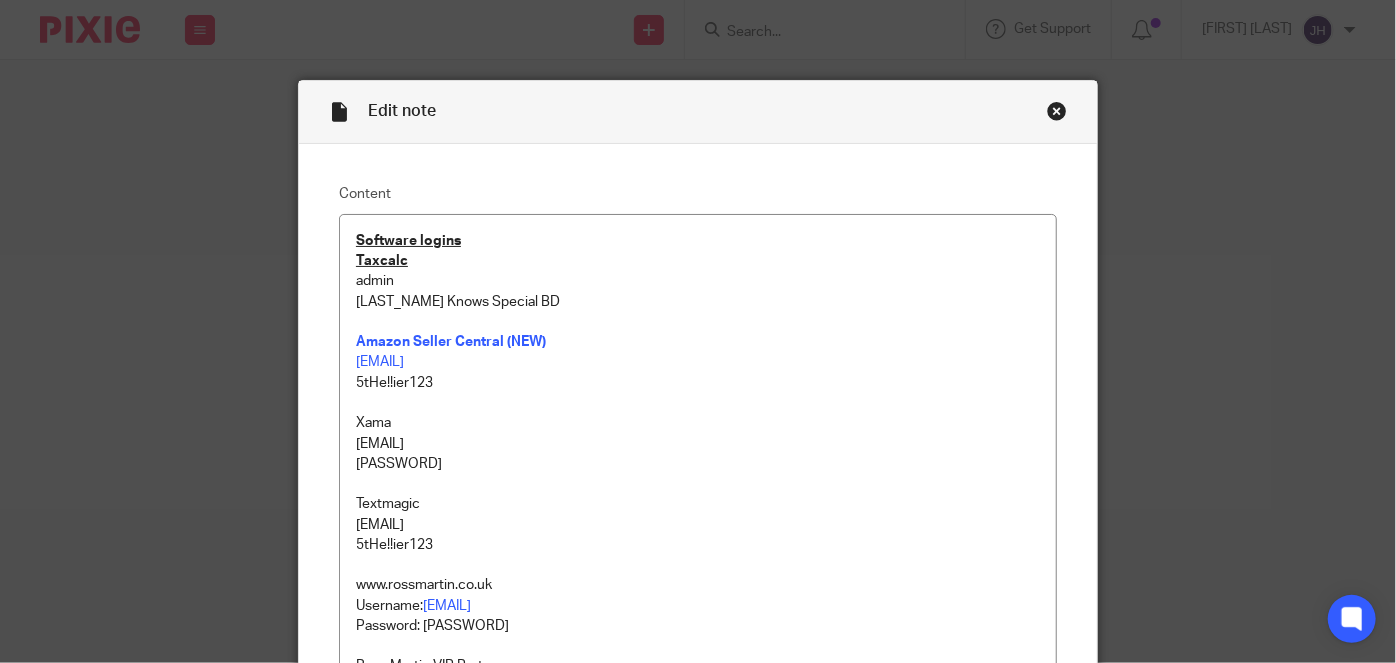 click at bounding box center [1057, 111] 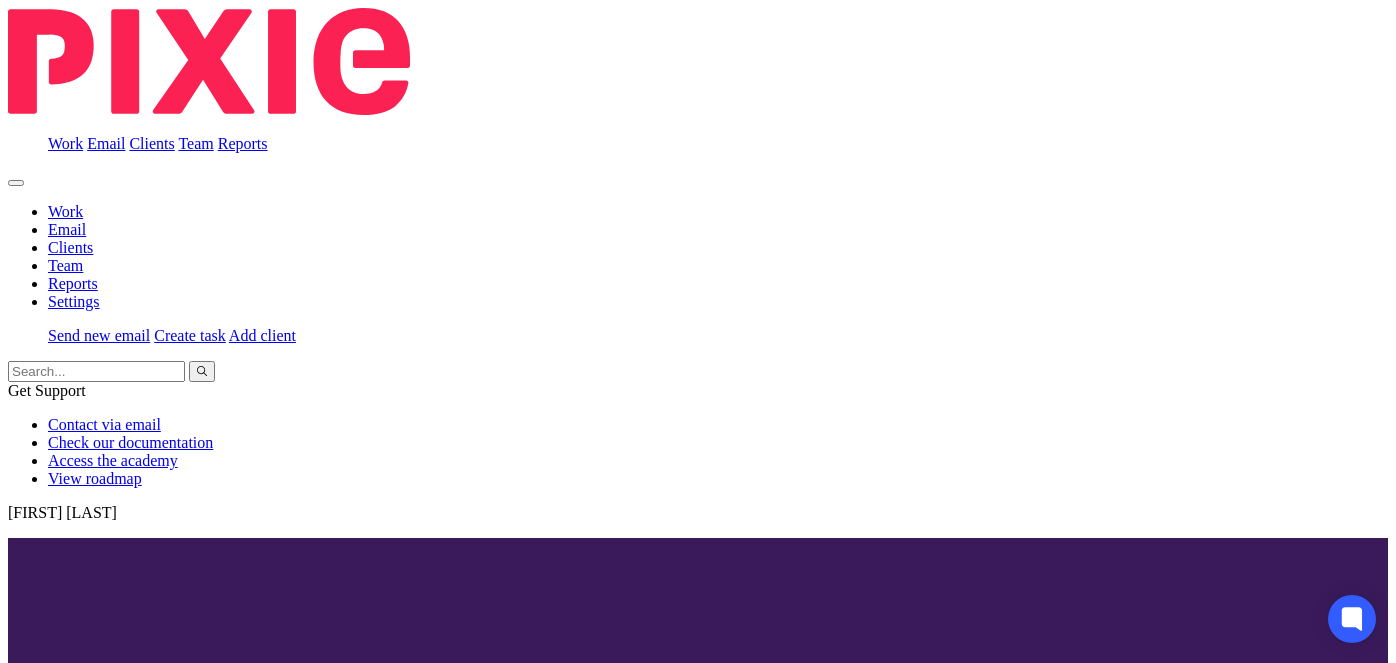 scroll, scrollTop: 0, scrollLeft: 0, axis: both 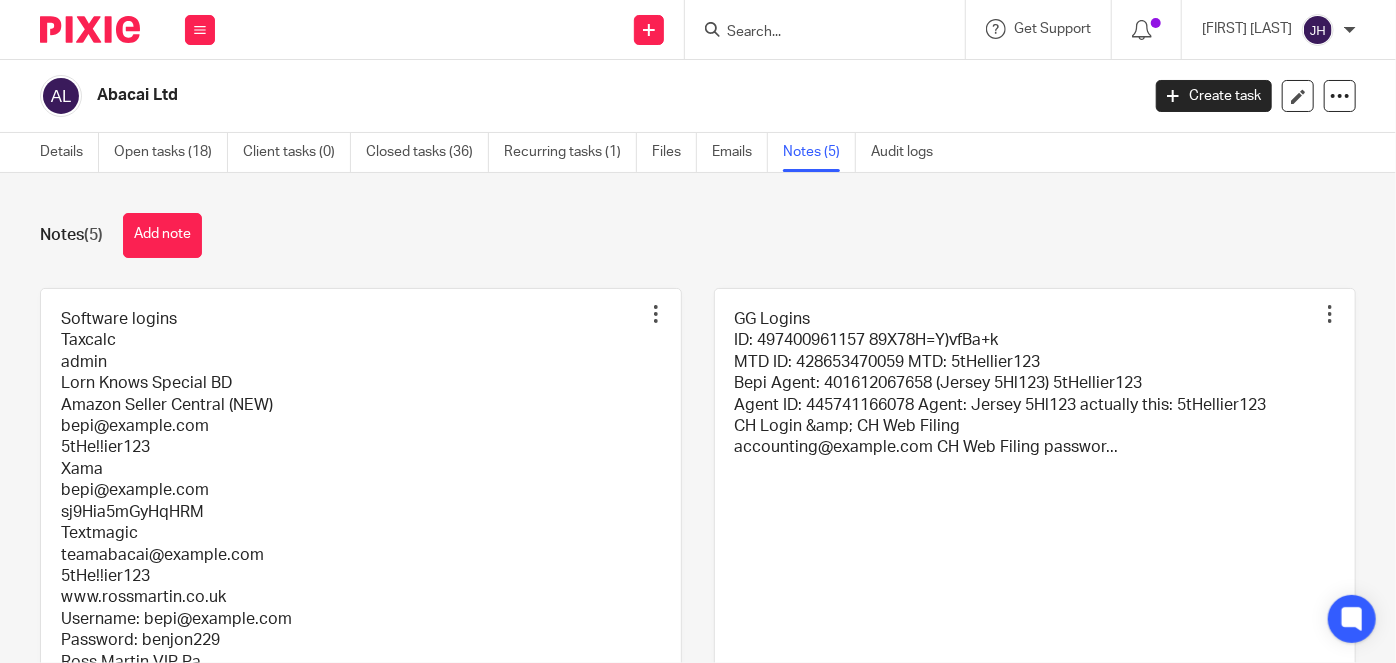 click at bounding box center (1035, 513) 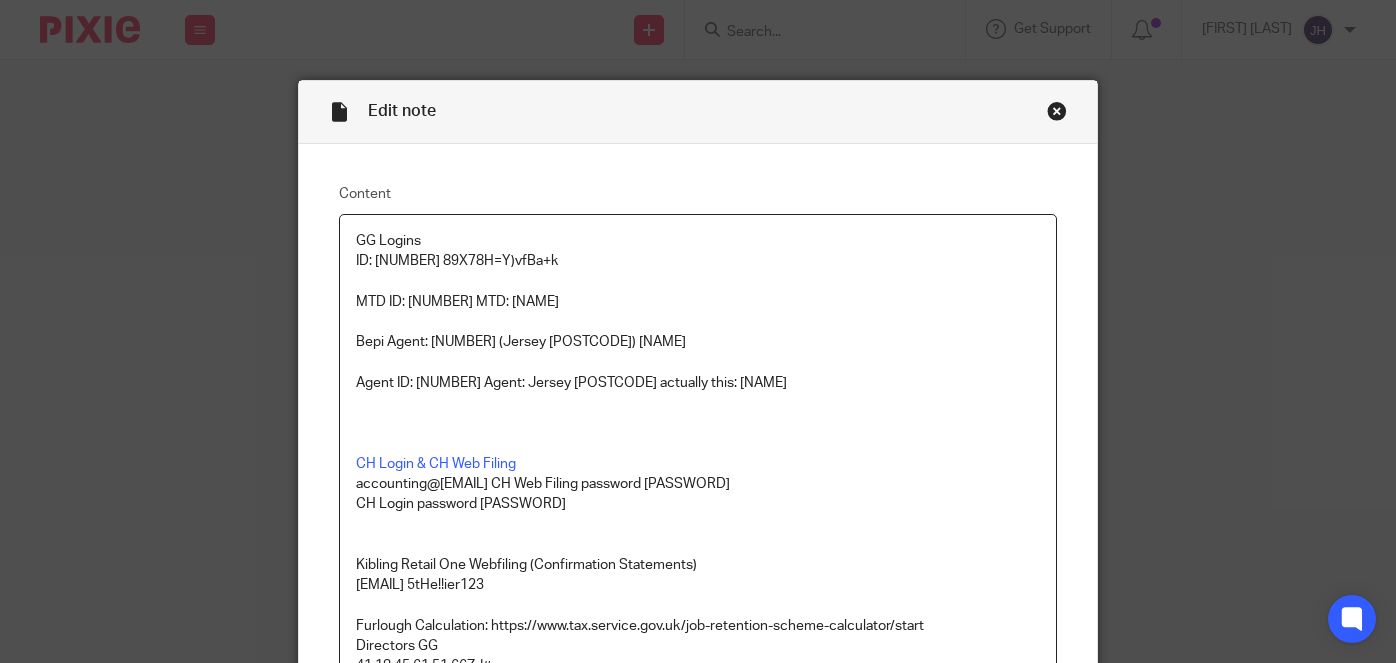 scroll, scrollTop: 0, scrollLeft: 0, axis: both 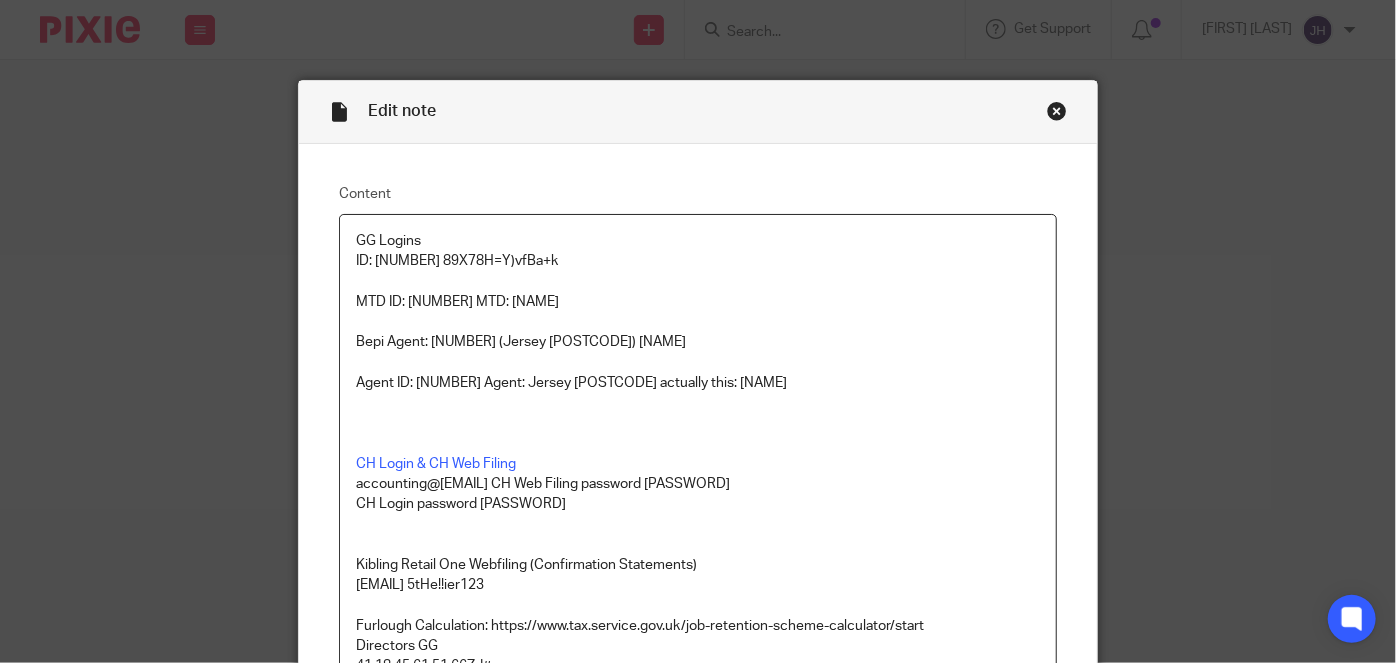 click on "MTD ID: 428653470059 MTD: 5tHellier123" at bounding box center [698, 302] 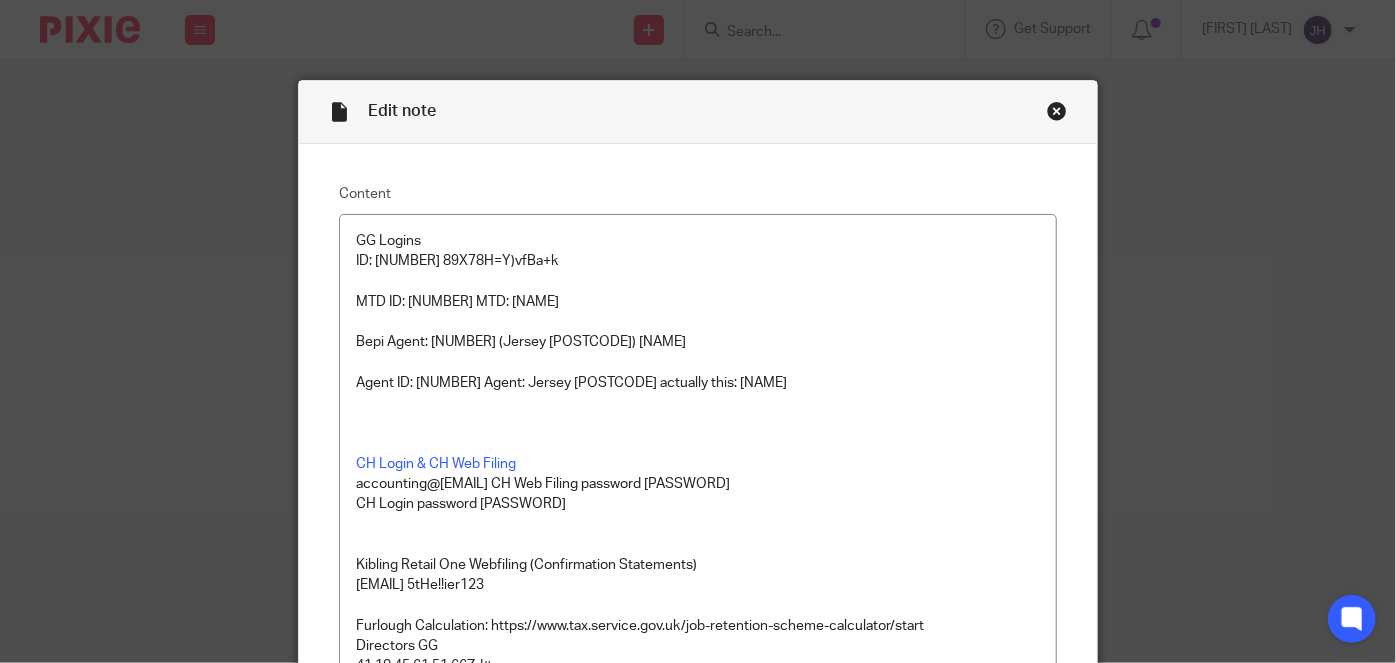 click at bounding box center [1057, 111] 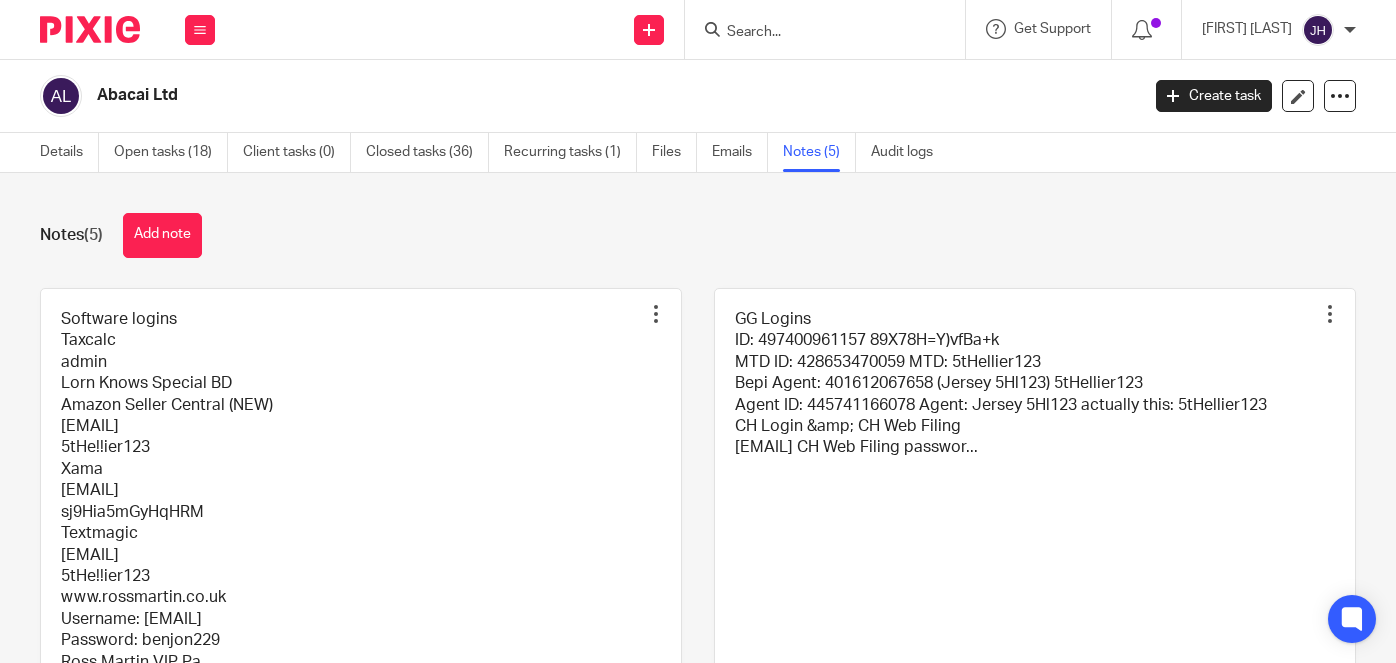 scroll, scrollTop: 0, scrollLeft: 0, axis: both 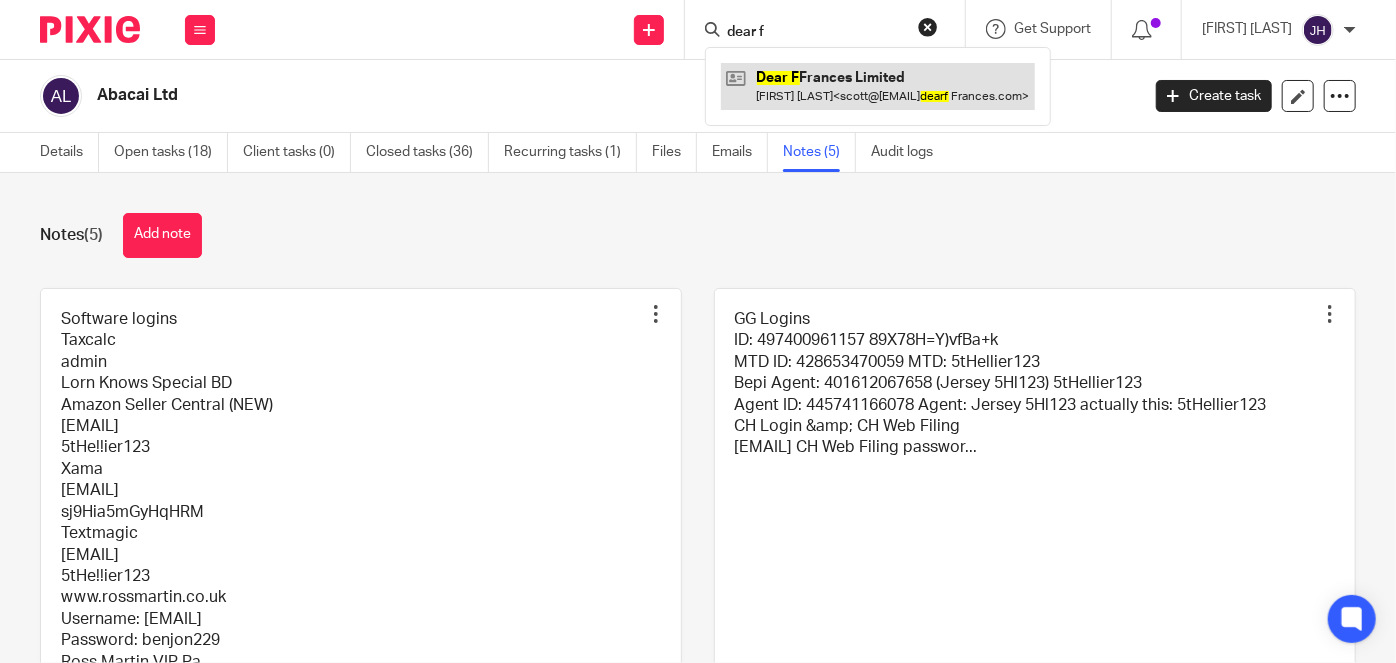 type on "dear f" 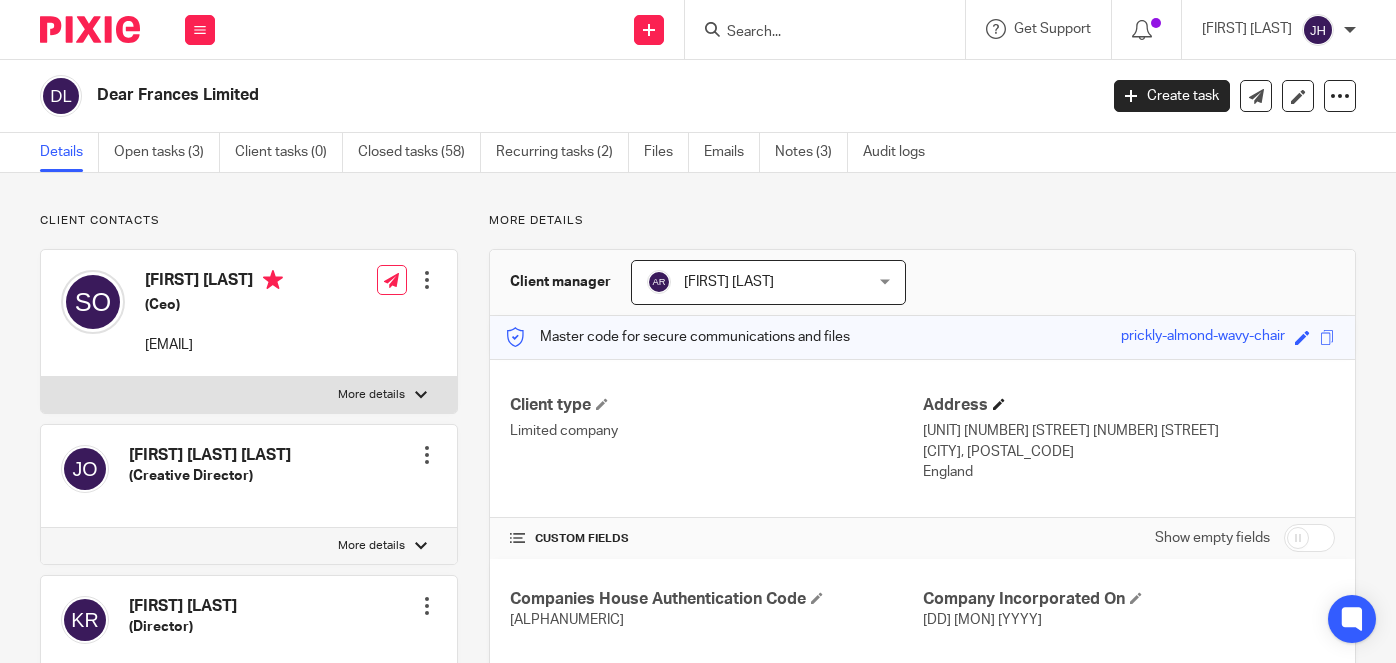 scroll, scrollTop: 0, scrollLeft: 0, axis: both 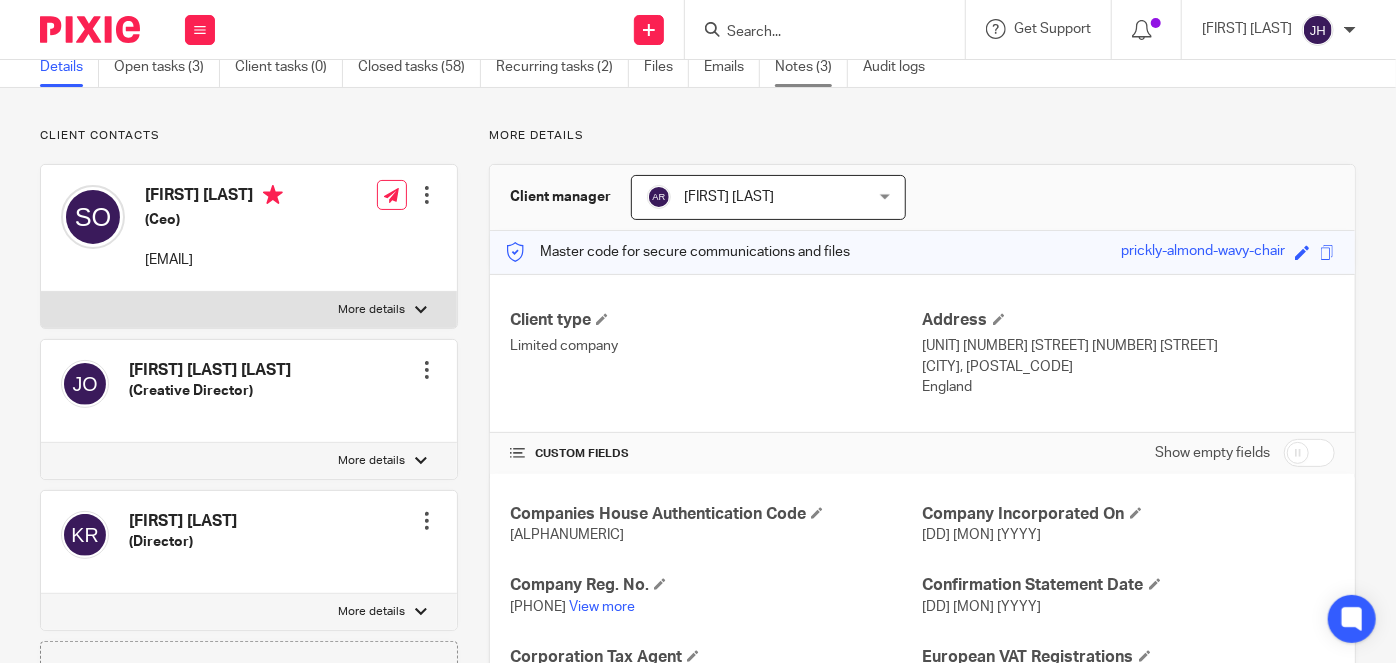 click on "Notes (3)" at bounding box center (811, 67) 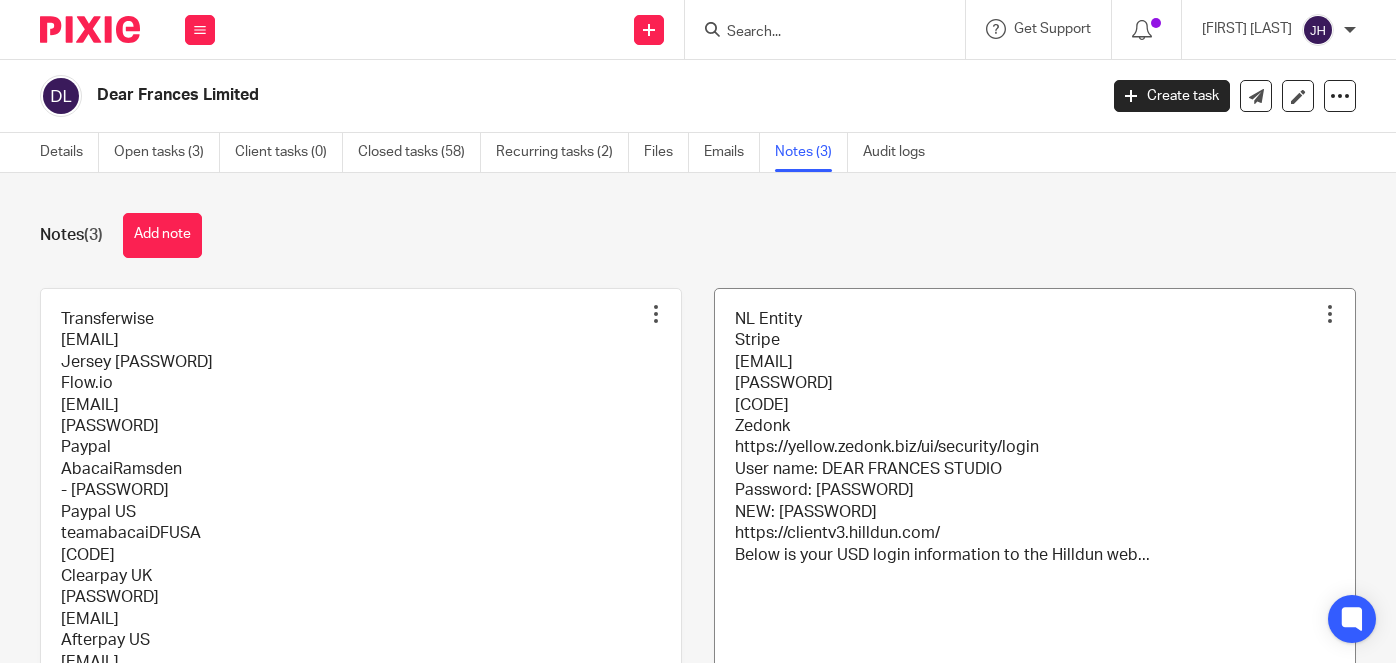 scroll, scrollTop: 0, scrollLeft: 0, axis: both 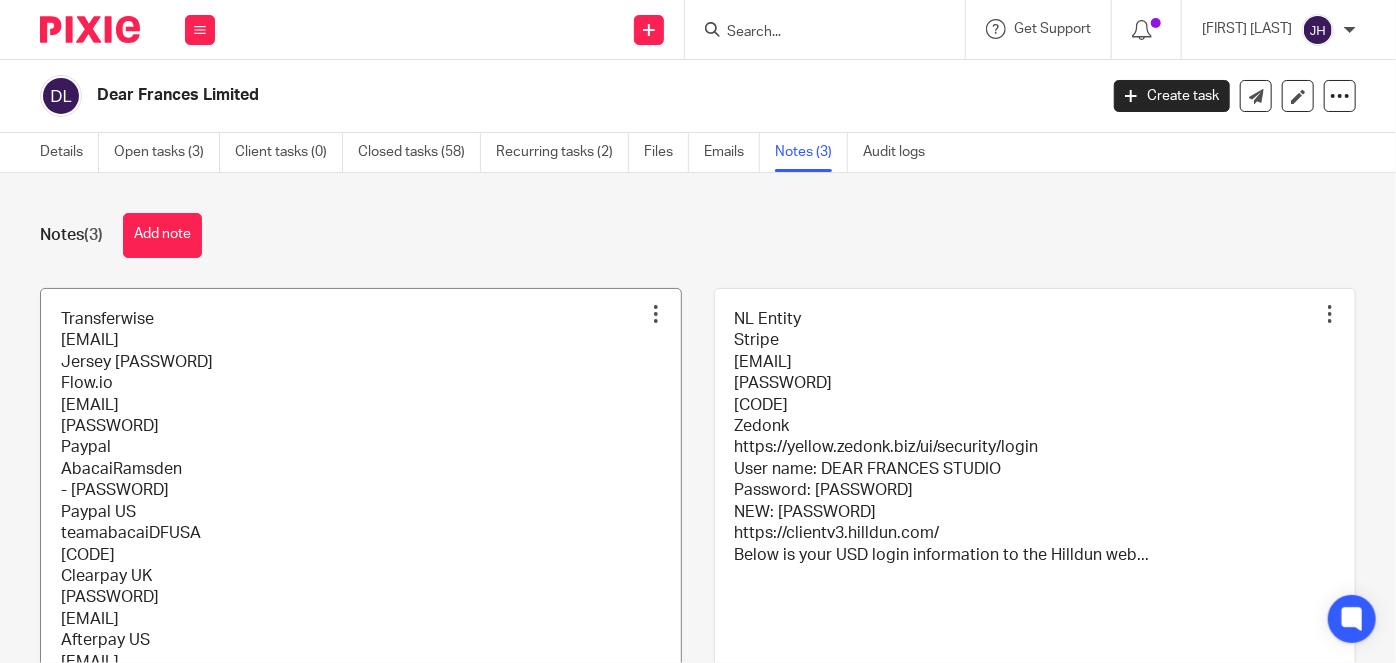 click at bounding box center [361, 535] 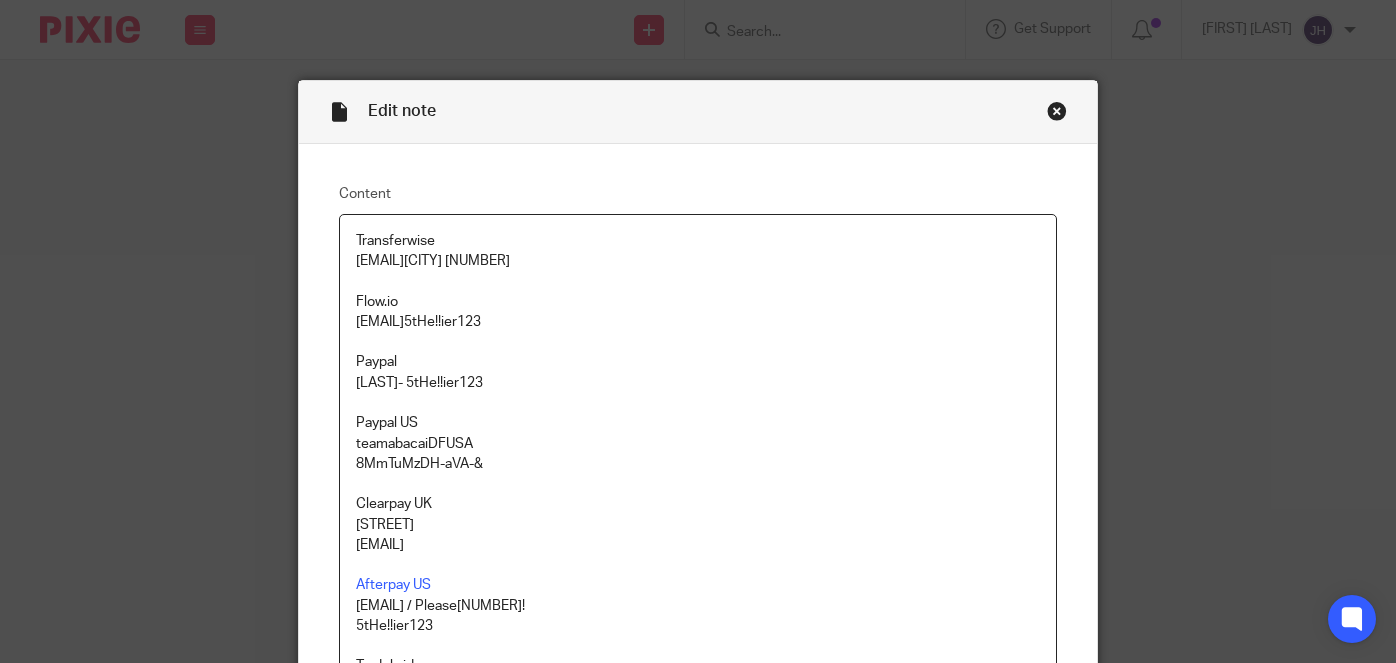 scroll, scrollTop: 0, scrollLeft: 0, axis: both 